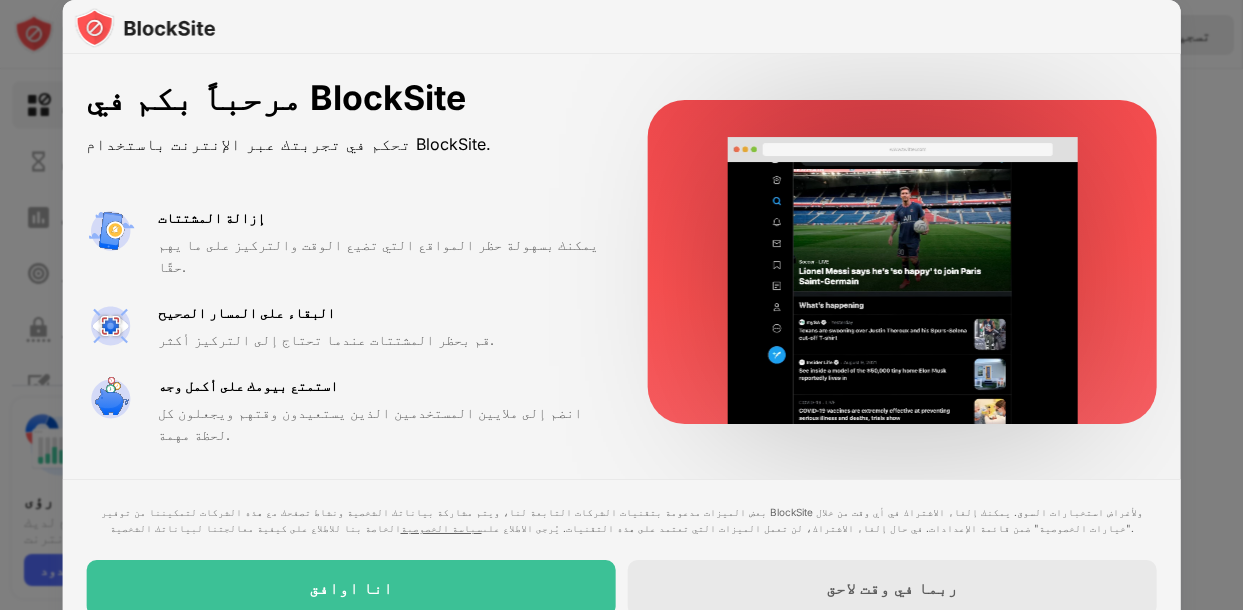 scroll, scrollTop: 0, scrollLeft: 0, axis: both 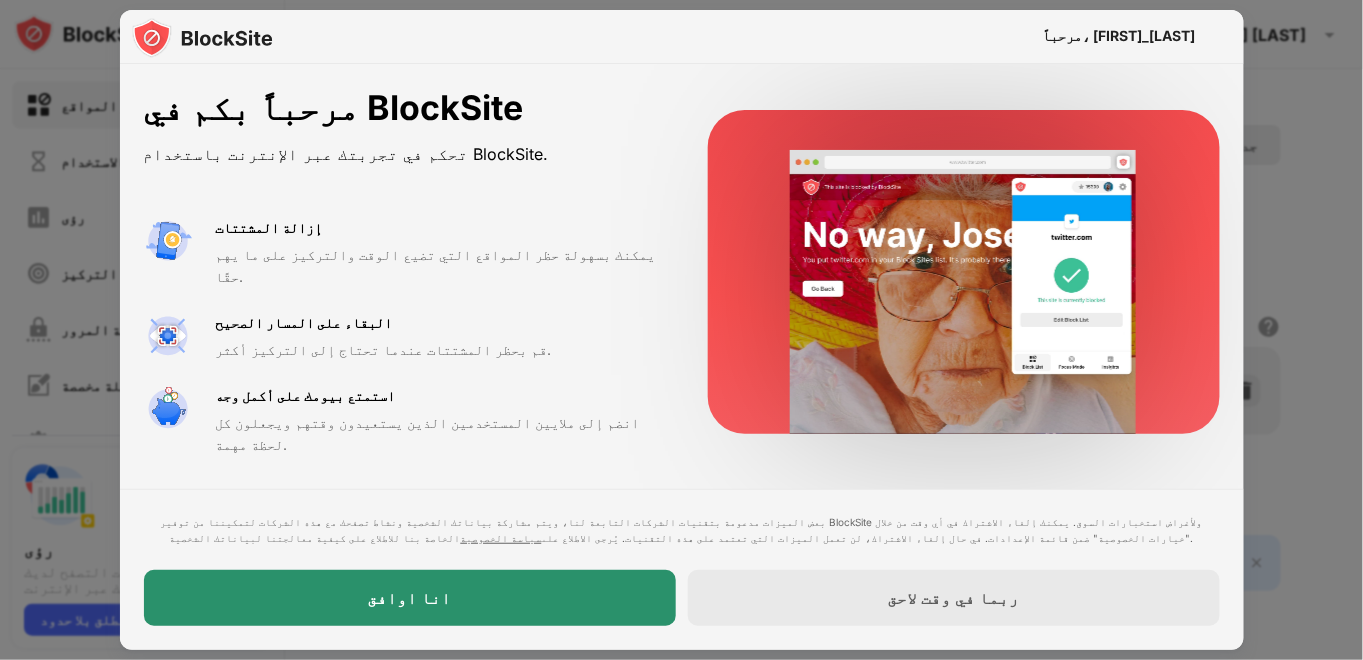 click on "انا اوافق" at bounding box center (410, 598) 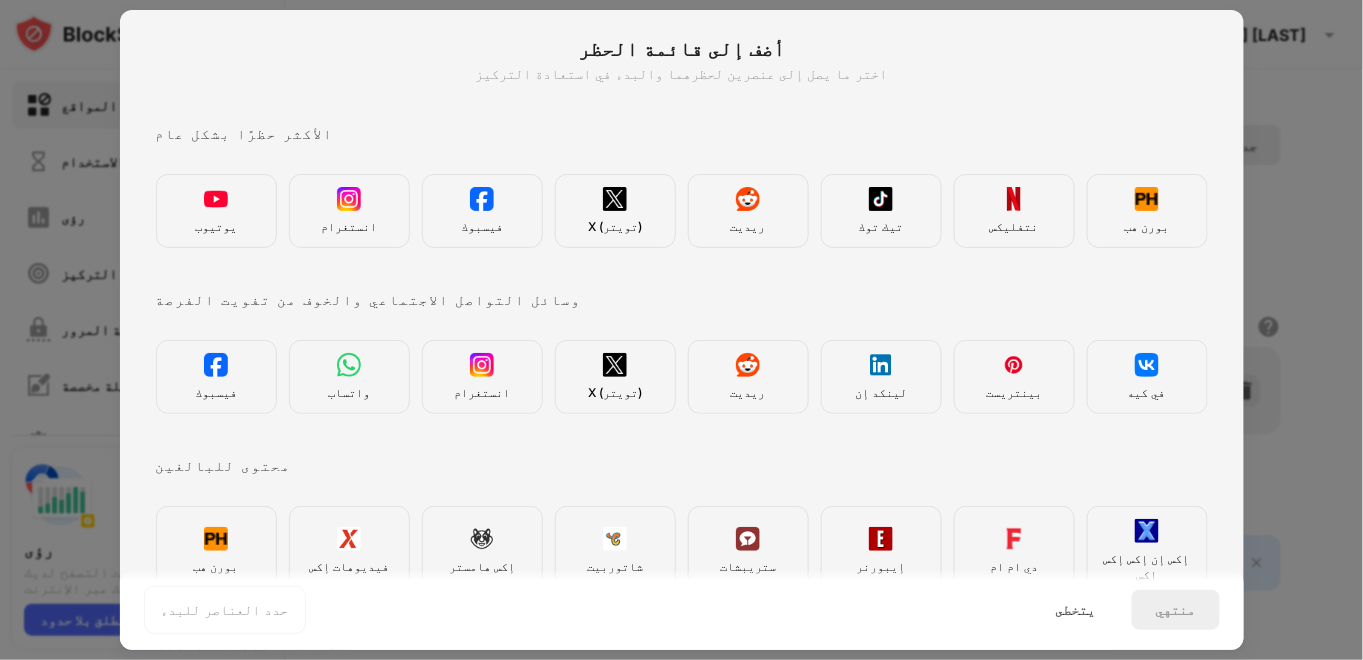 click on "يوتيوب" at bounding box center [216, 211] 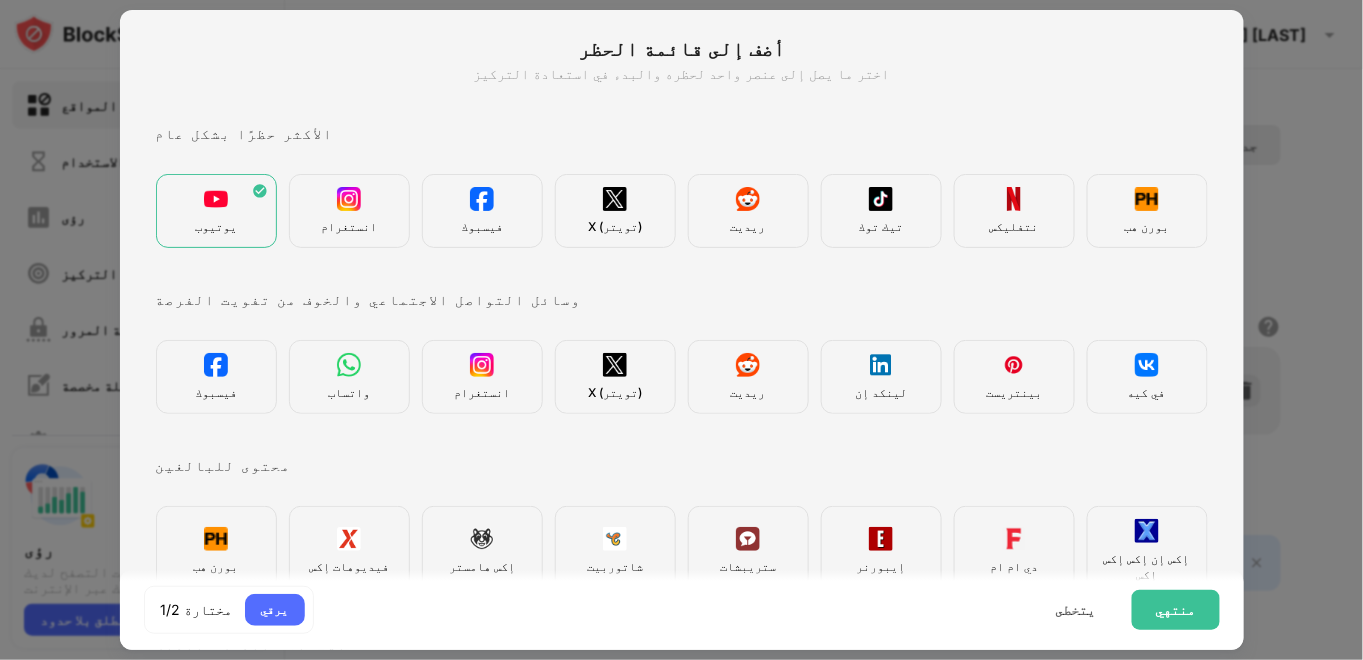 click on "انستغرام" at bounding box center [349, 226] 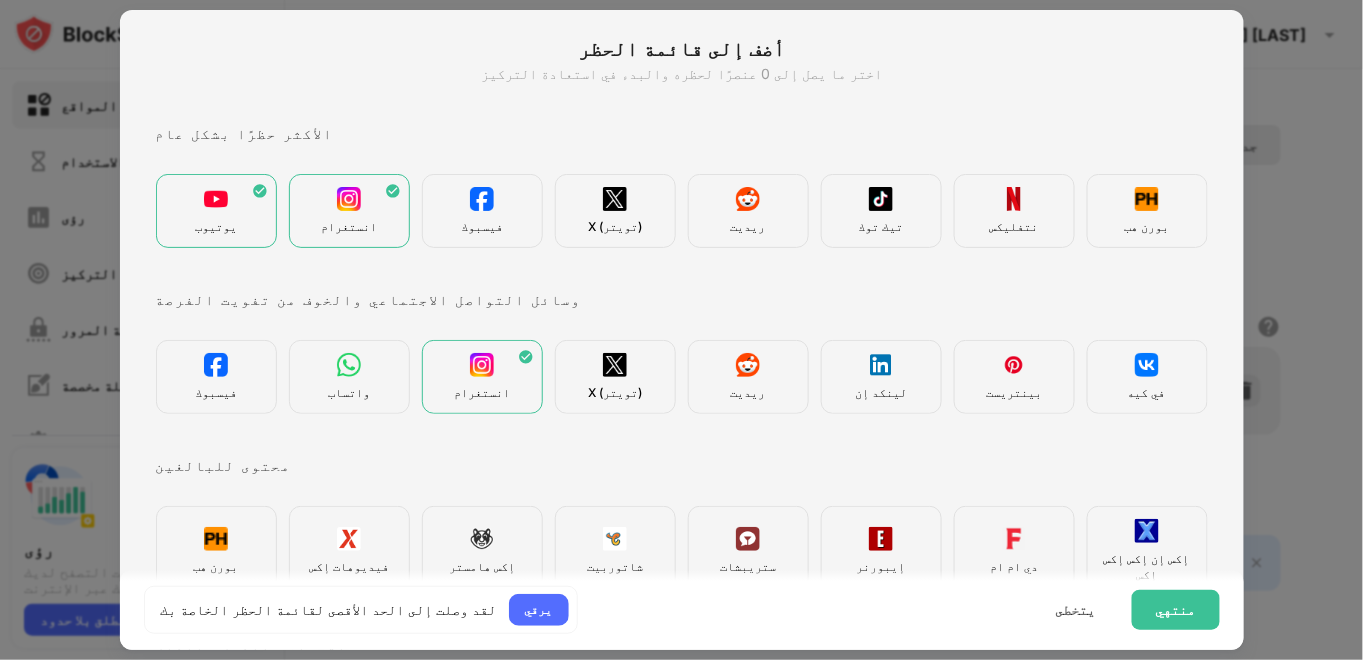 click on "فيسبوك" at bounding box center [482, 211] 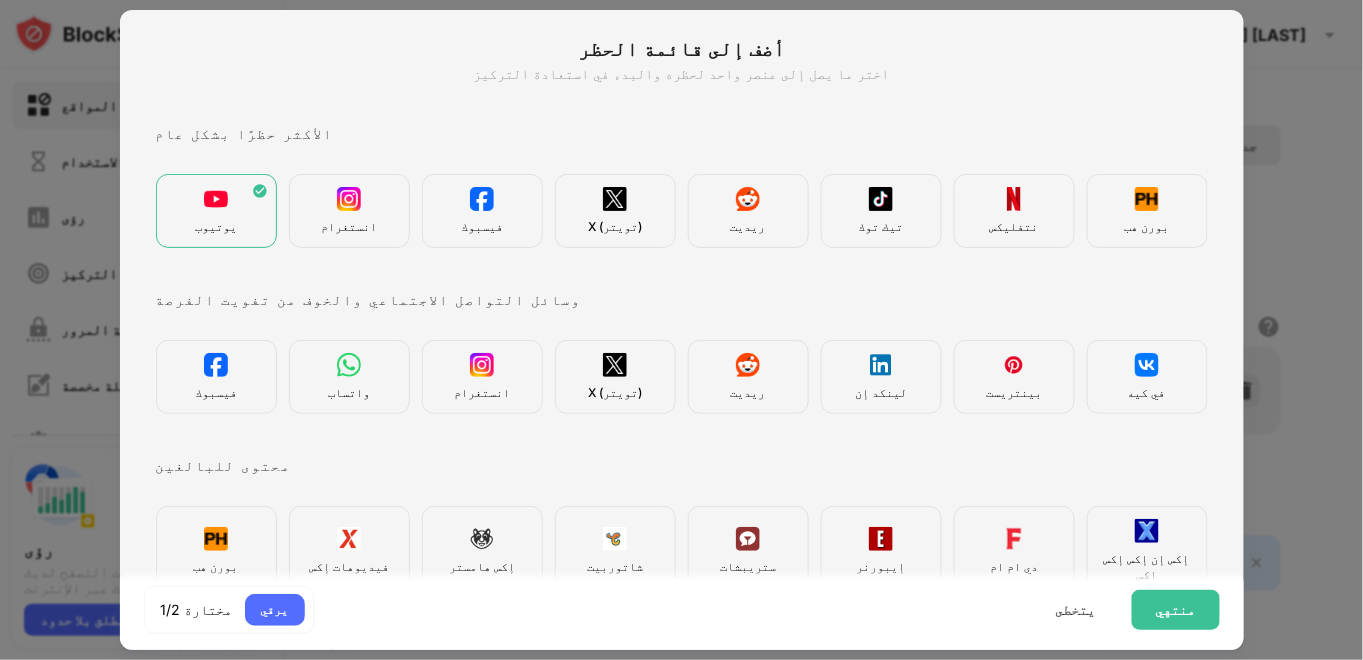 click on "فيسبوك" at bounding box center [482, 211] 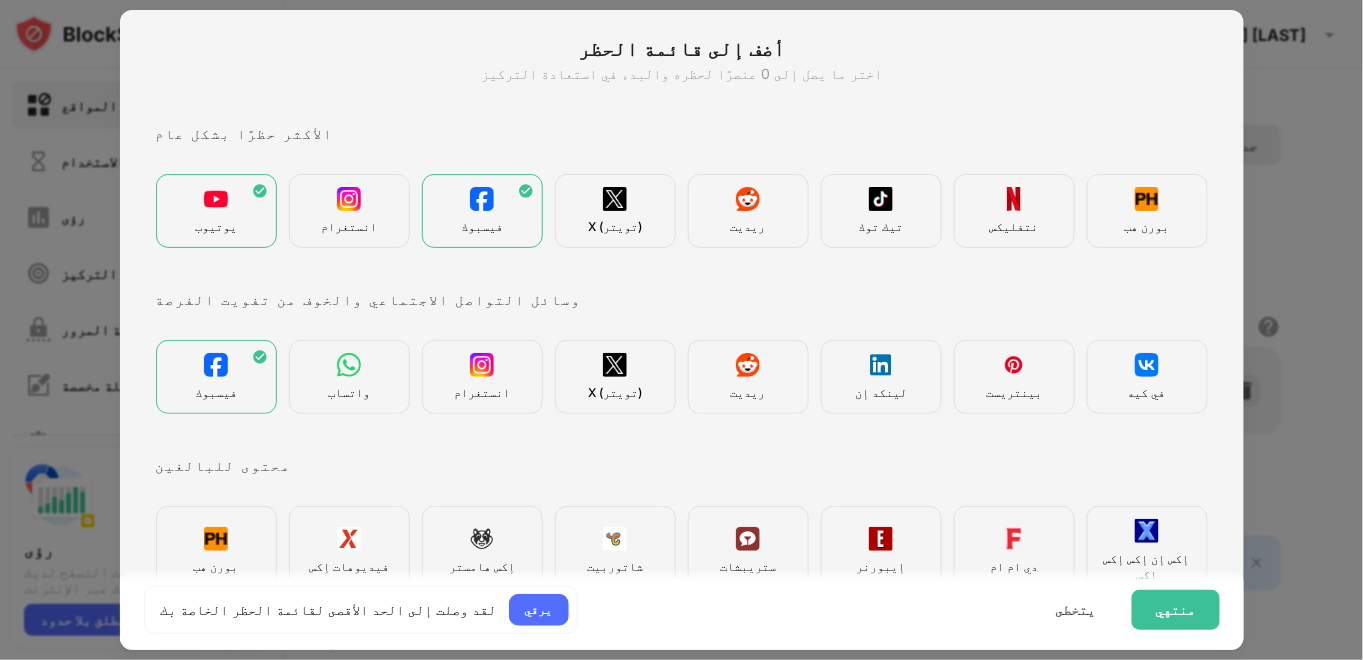 click on "واتساب" at bounding box center (349, 377) 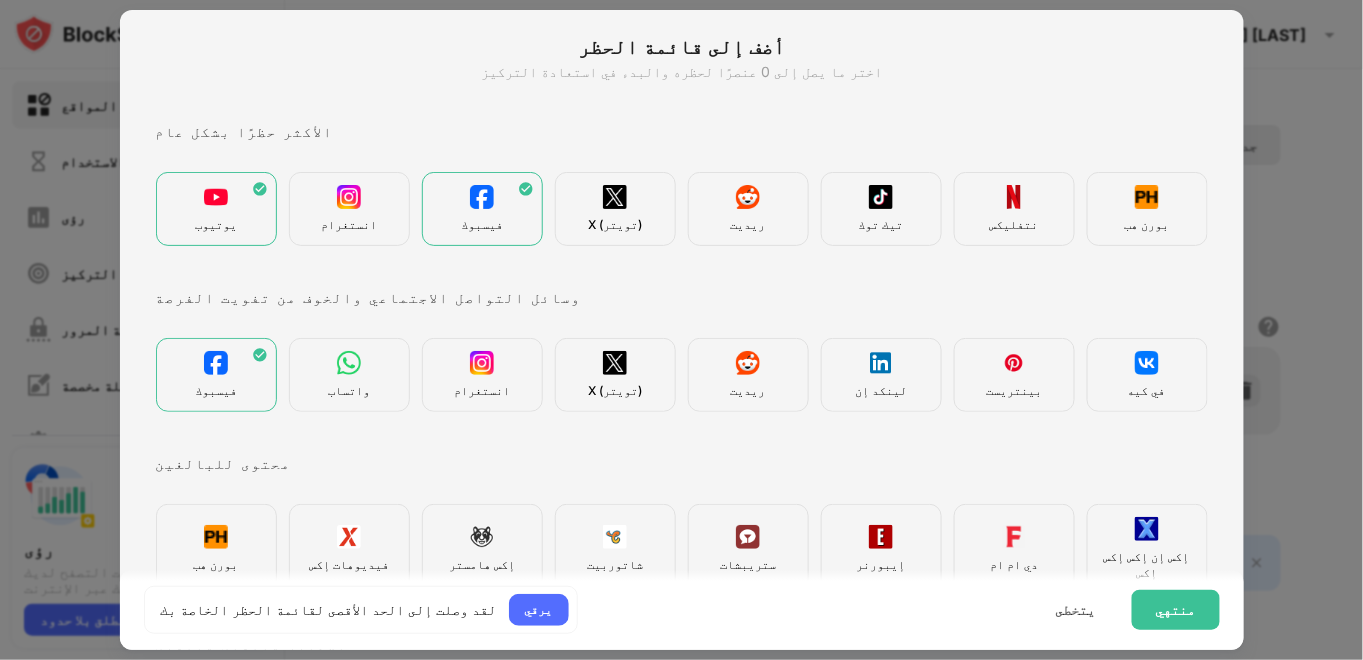 scroll, scrollTop: 0, scrollLeft: 0, axis: both 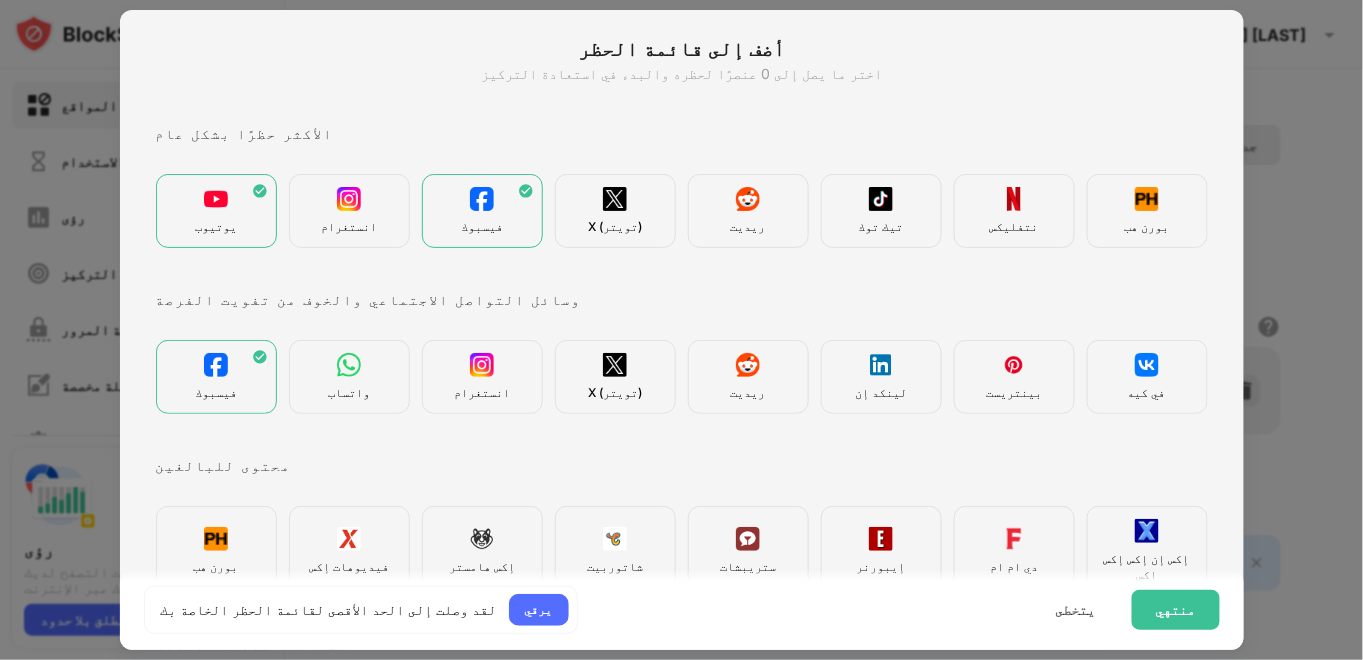 click at bounding box center [216, 365] 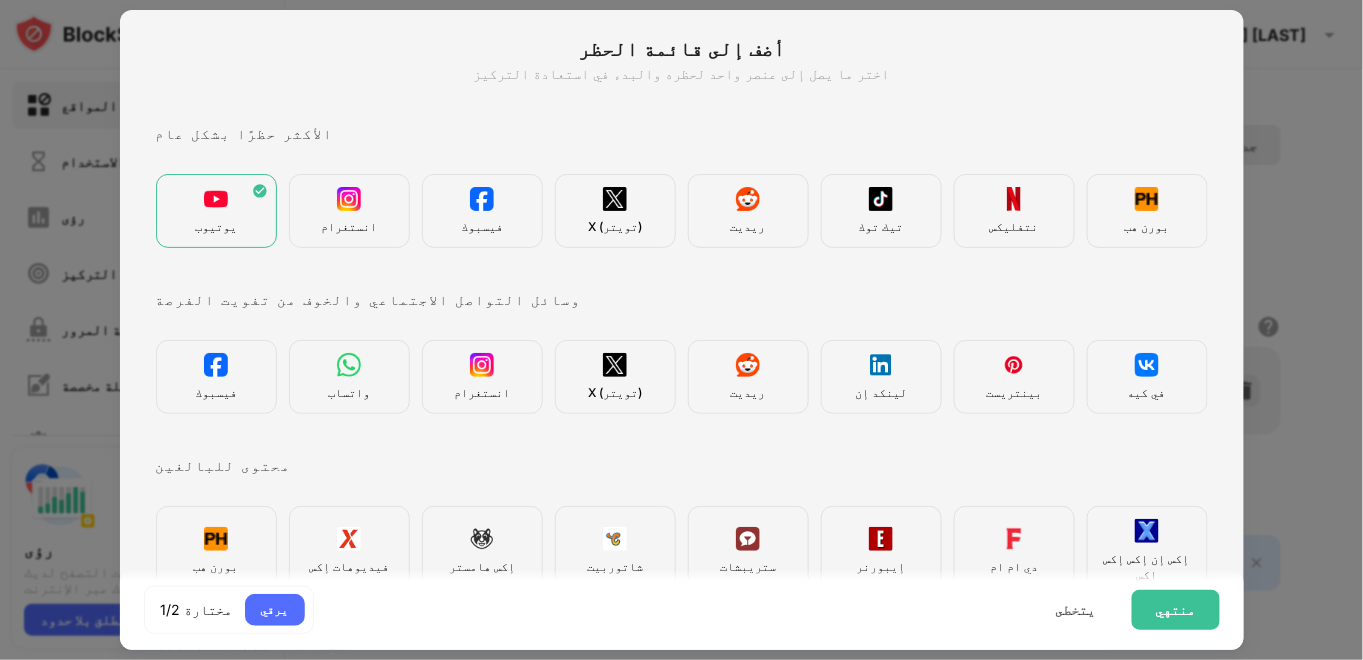 click at bounding box center (482, 199) 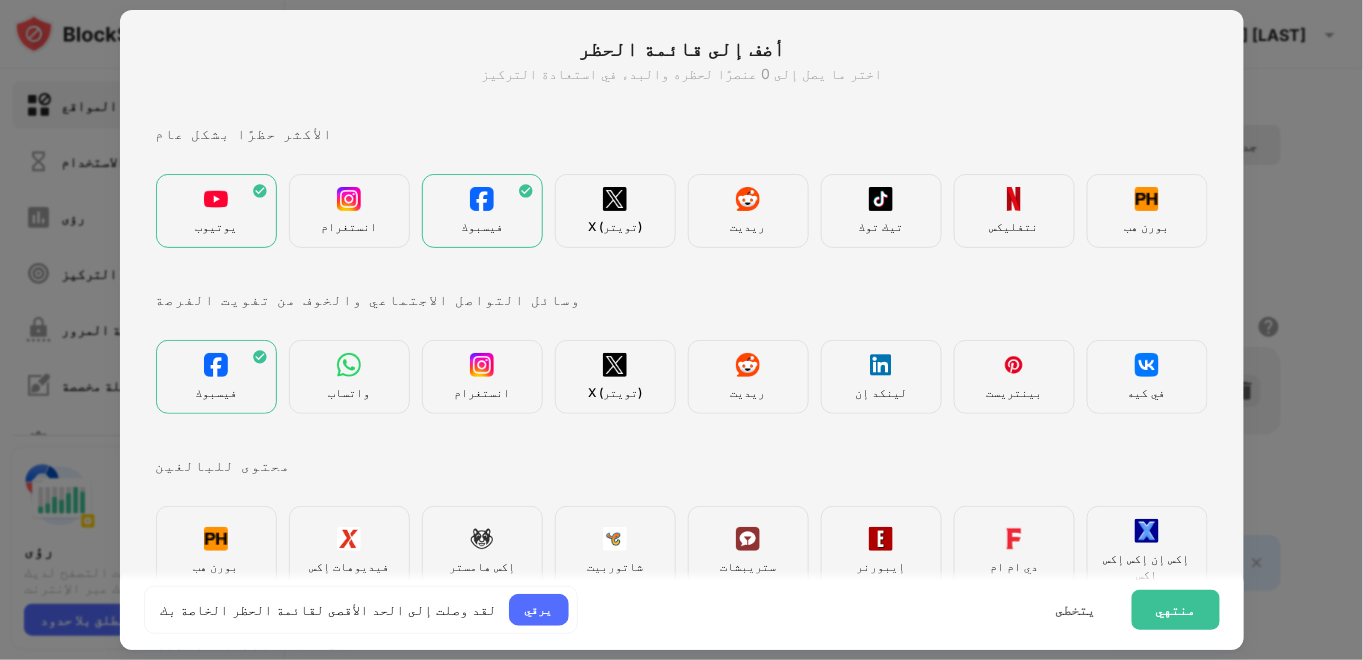 click on "واتساب" at bounding box center [349, 392] 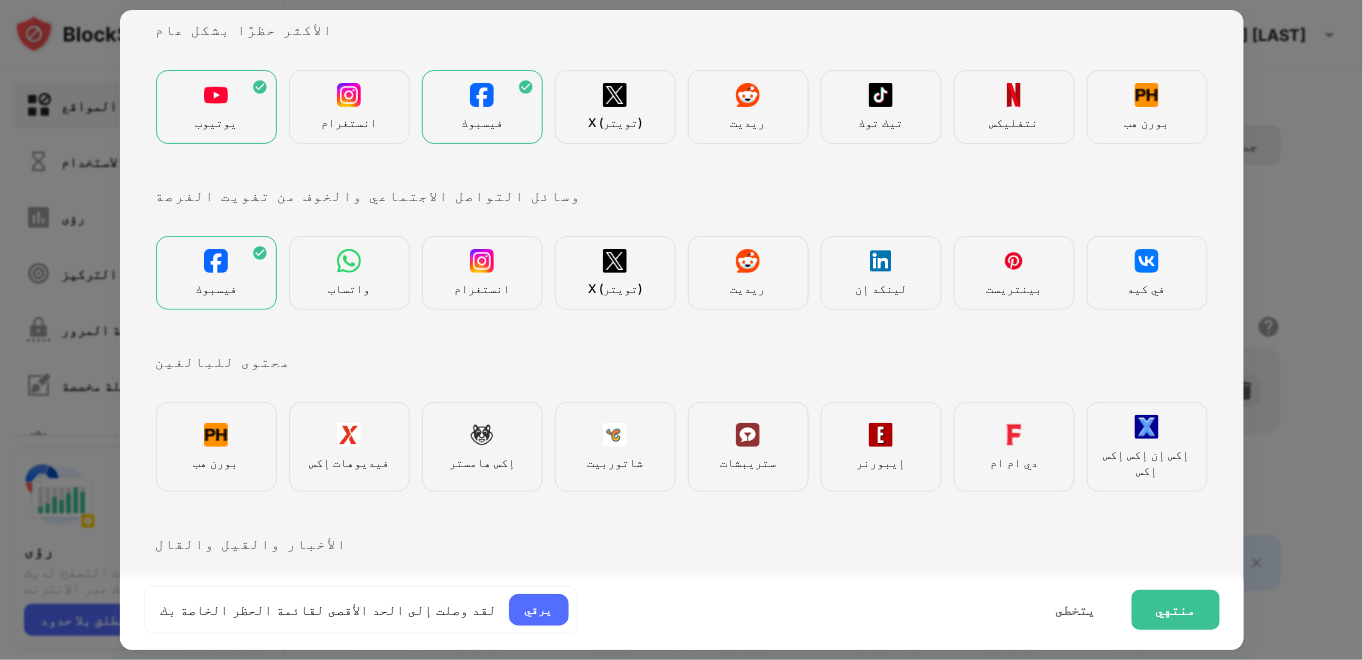 scroll, scrollTop: 91, scrollLeft: 0, axis: vertical 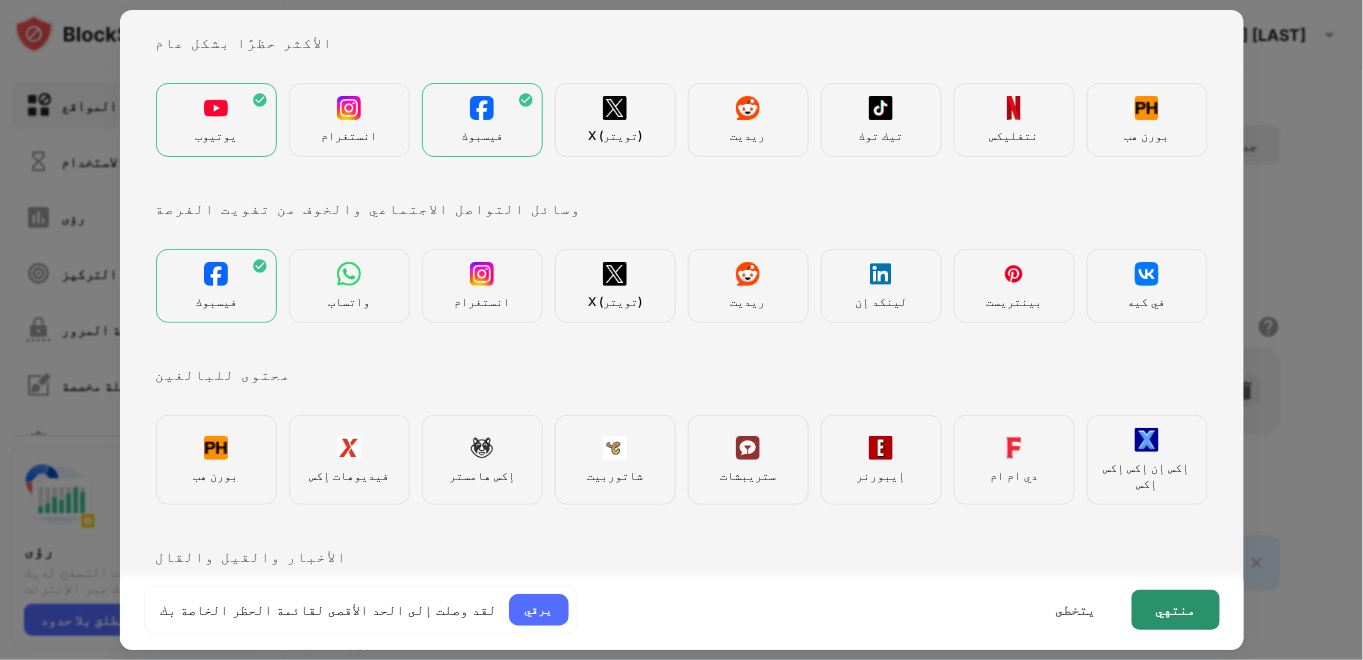 click on "منتهي" at bounding box center [1176, 609] 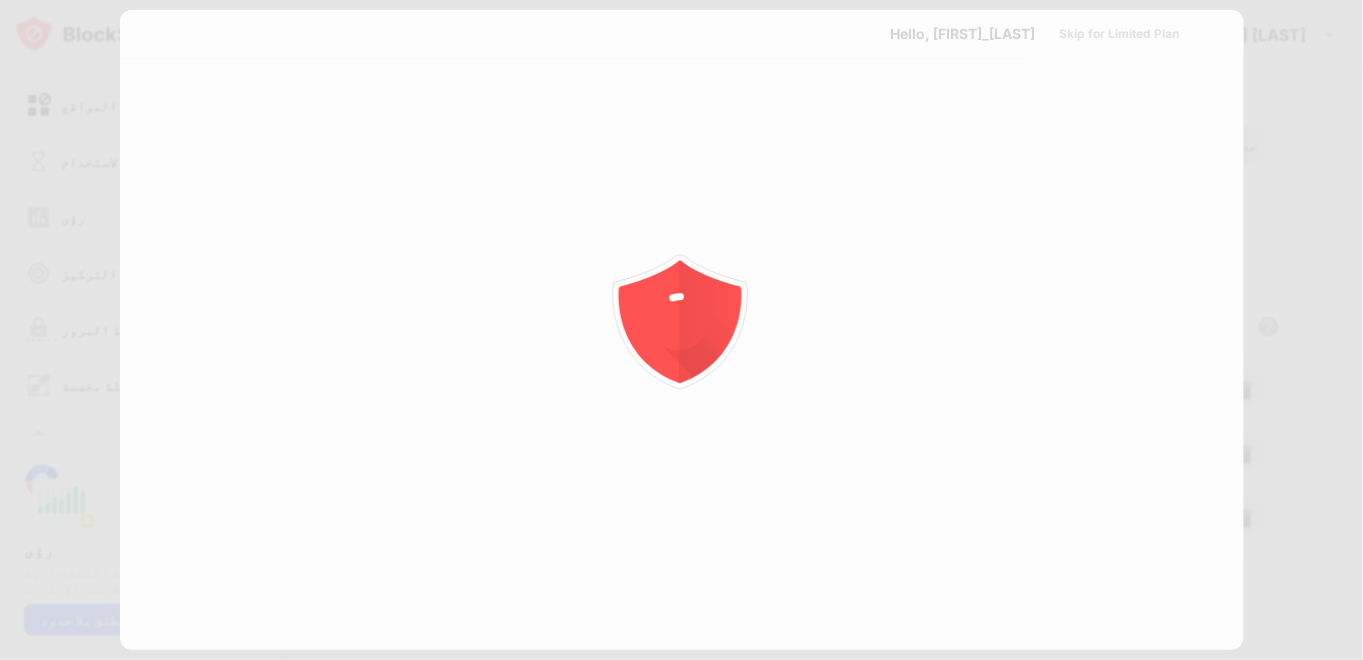 scroll, scrollTop: 0, scrollLeft: 0, axis: both 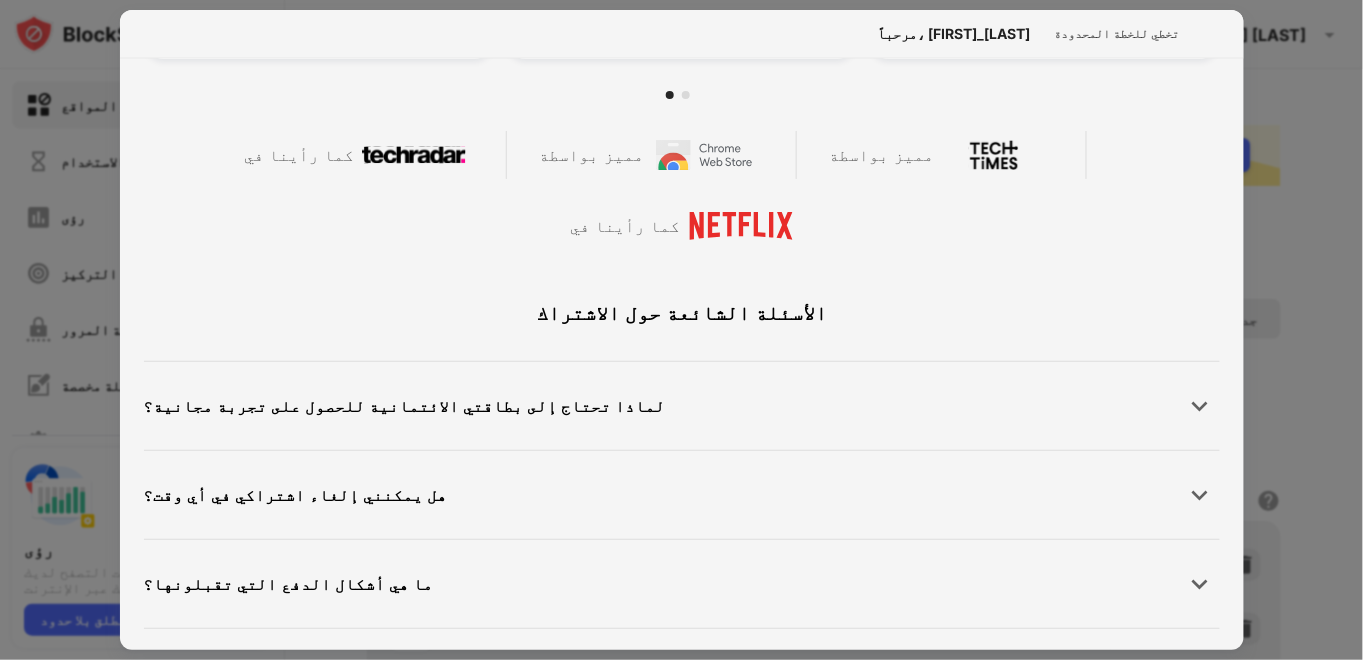 click on "لماذا تحتاج إلى بطاقتي الائتمانية للحصول على تجربة مجانية؟" at bounding box center [682, 406] 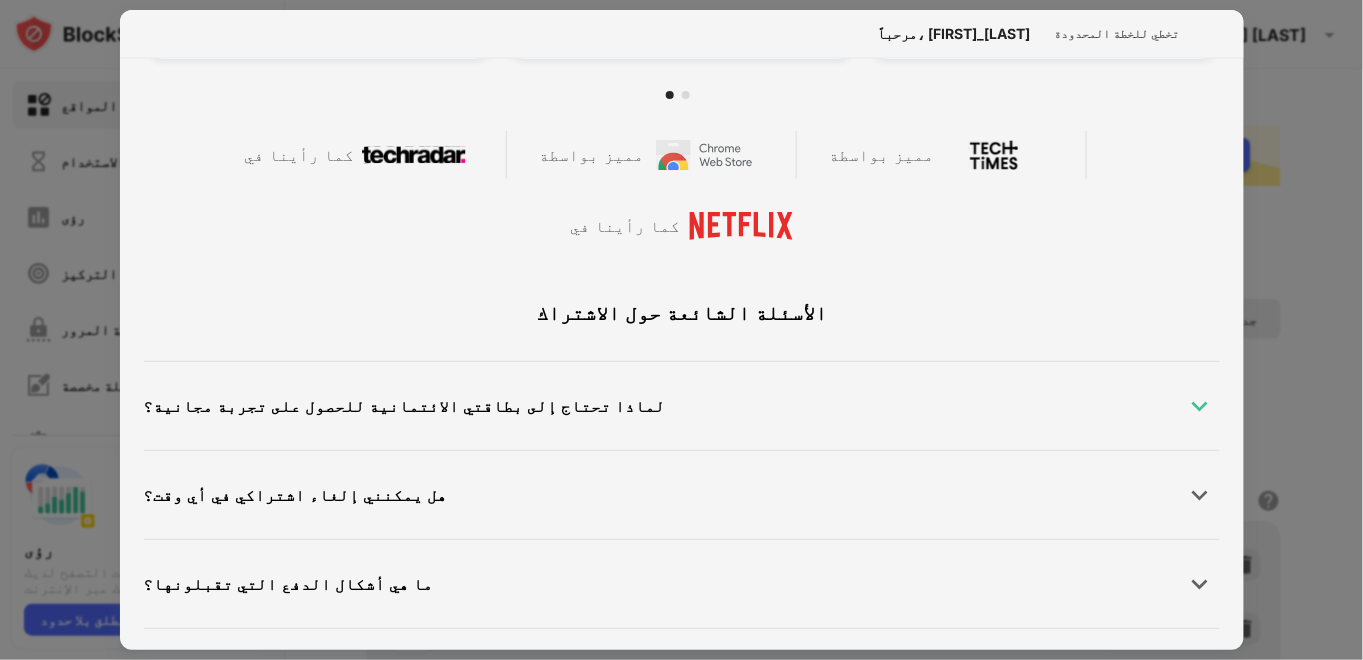 click at bounding box center (1200, 406) 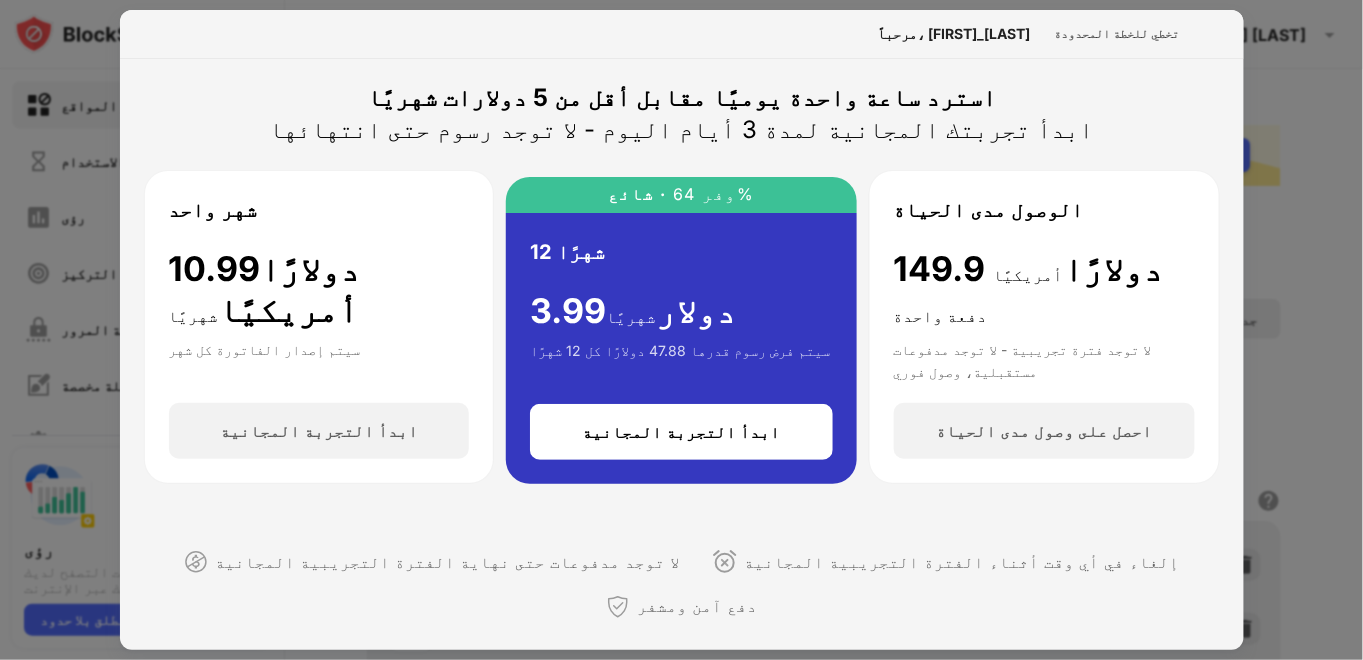 scroll, scrollTop: 0, scrollLeft: 0, axis: both 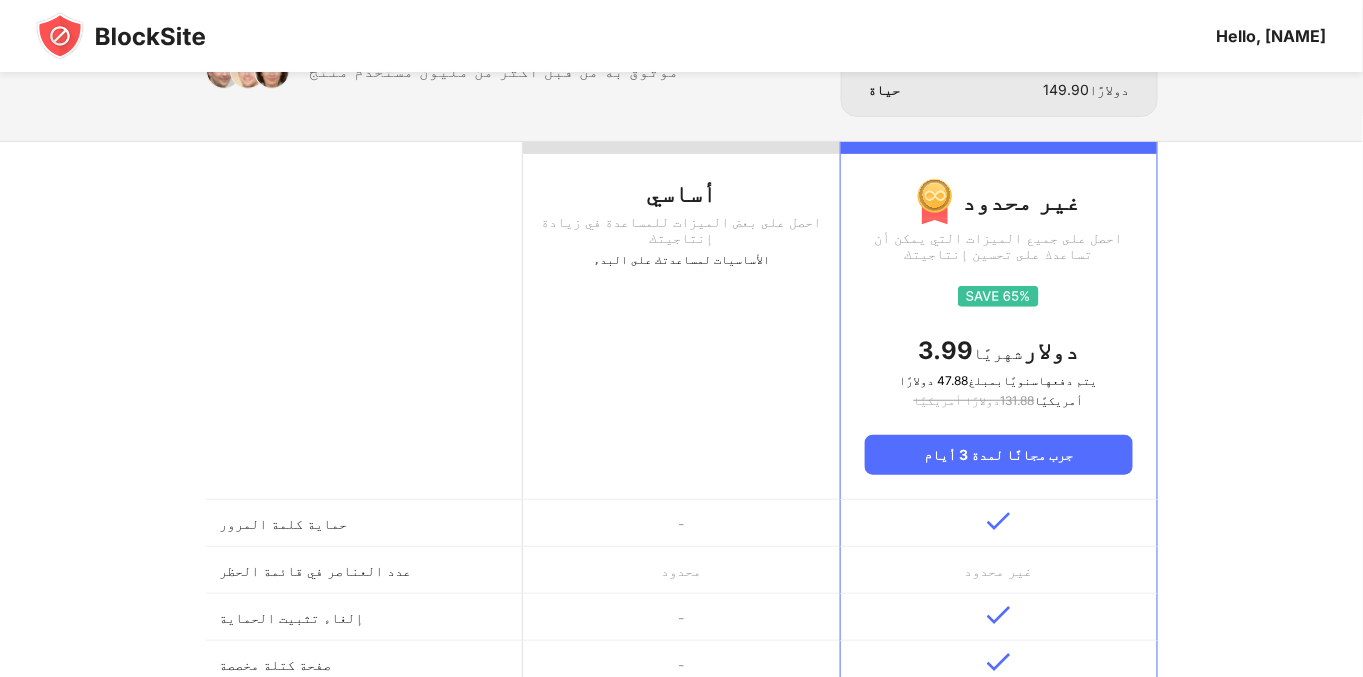 click on "أساسي احصل على بعض الميزات للمساعدة في زيادة إنتاجيتك الأساسيات لمساعدتك على البدء" at bounding box center (681, 321) 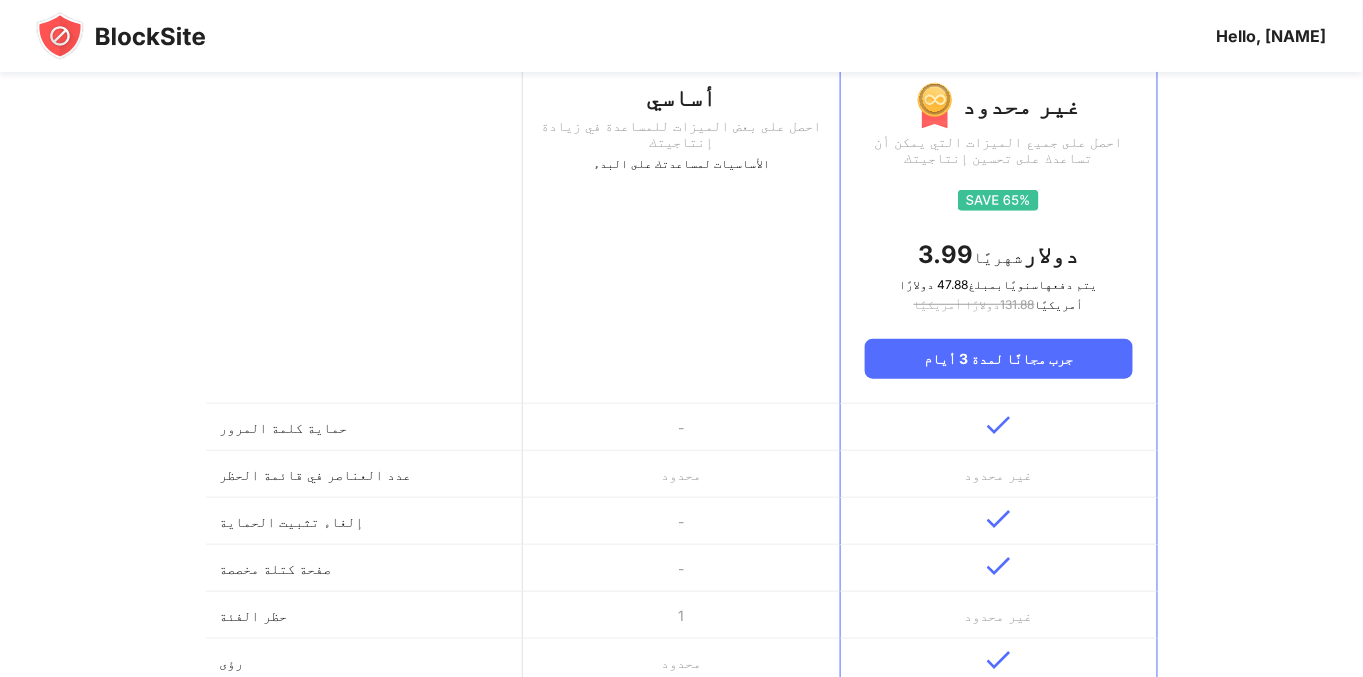 scroll, scrollTop: 256, scrollLeft: 0, axis: vertical 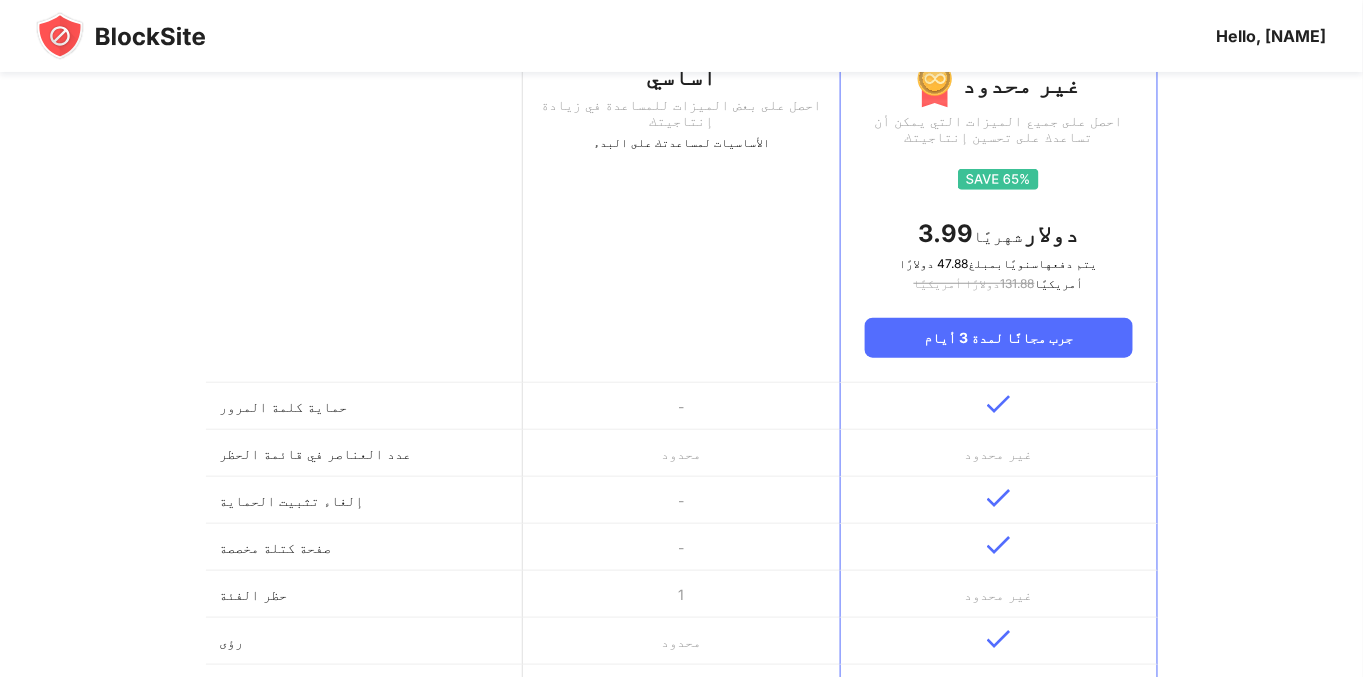 click on "محدود" at bounding box center [681, 453] 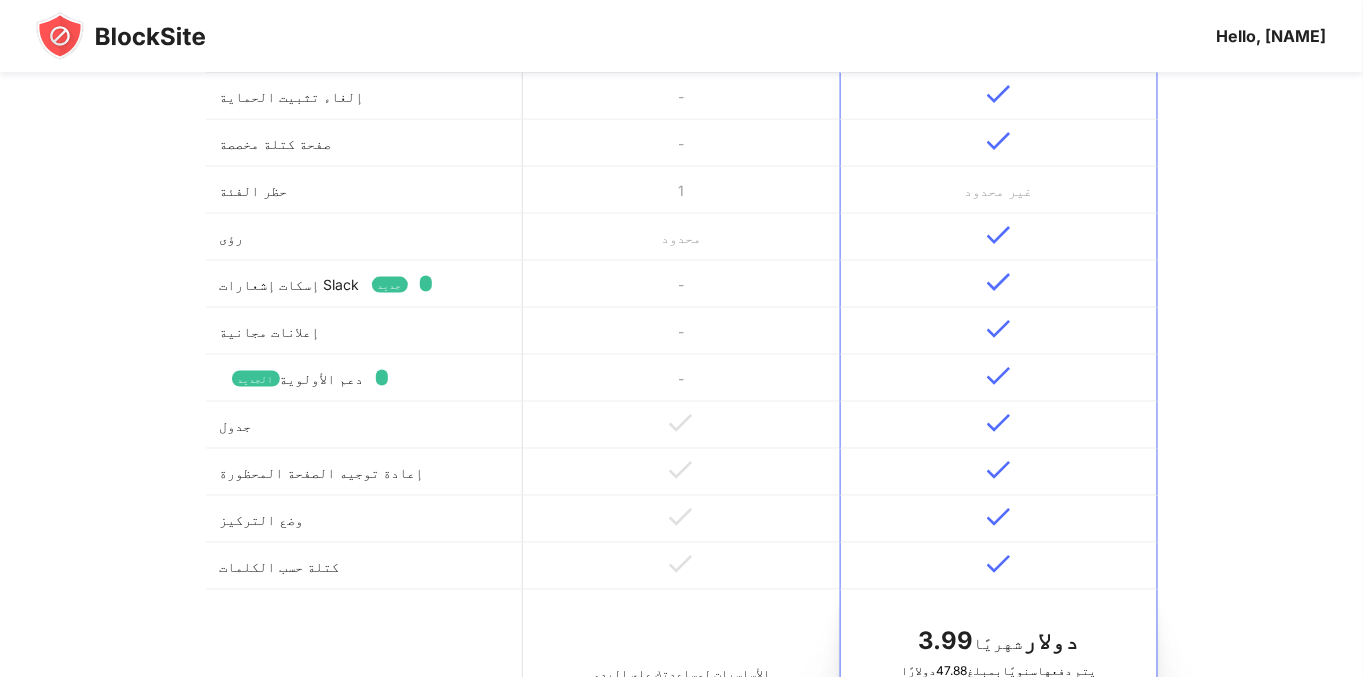 scroll, scrollTop: 666, scrollLeft: 0, axis: vertical 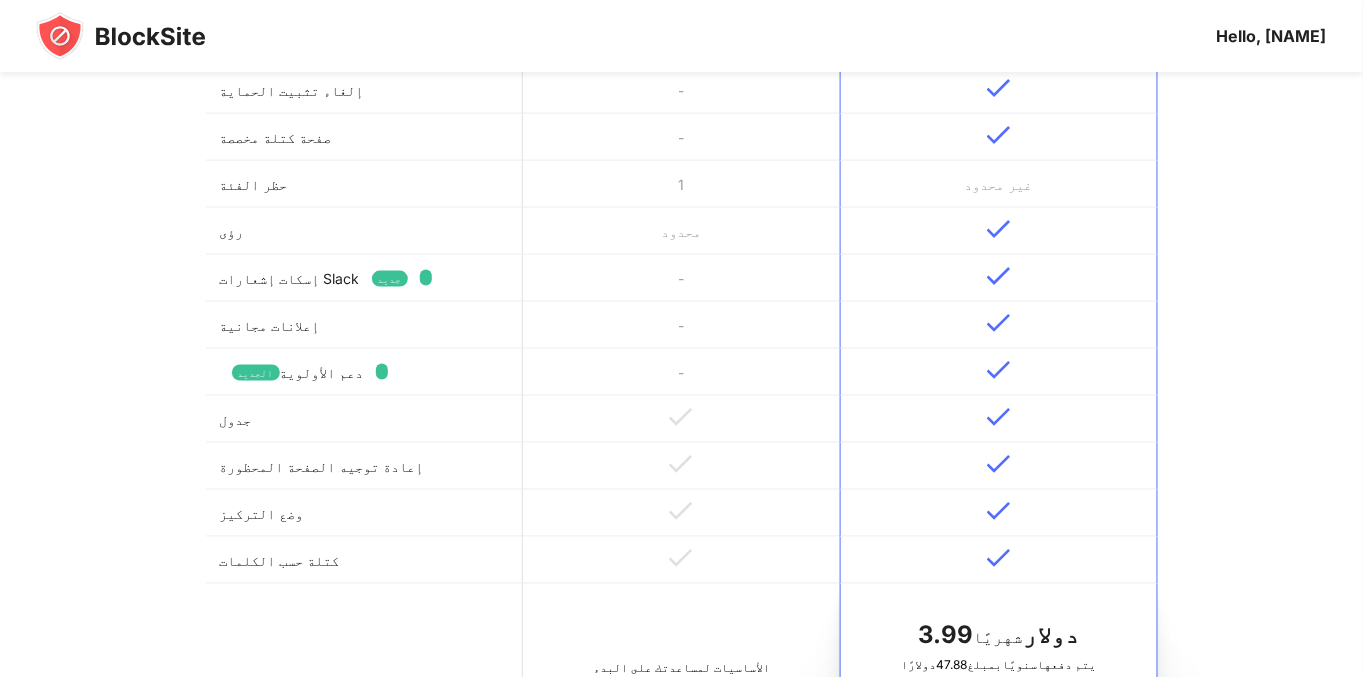 click on "-" at bounding box center (681, 278) 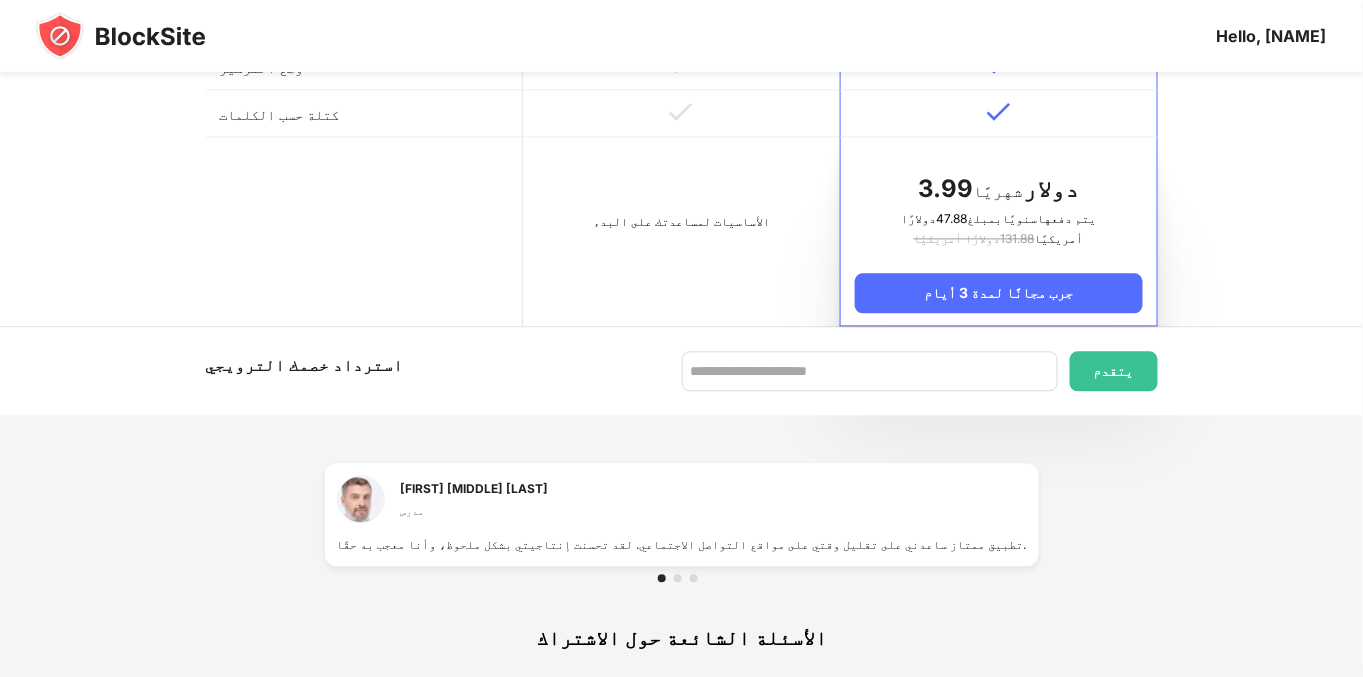 scroll, scrollTop: 1123, scrollLeft: 0, axis: vertical 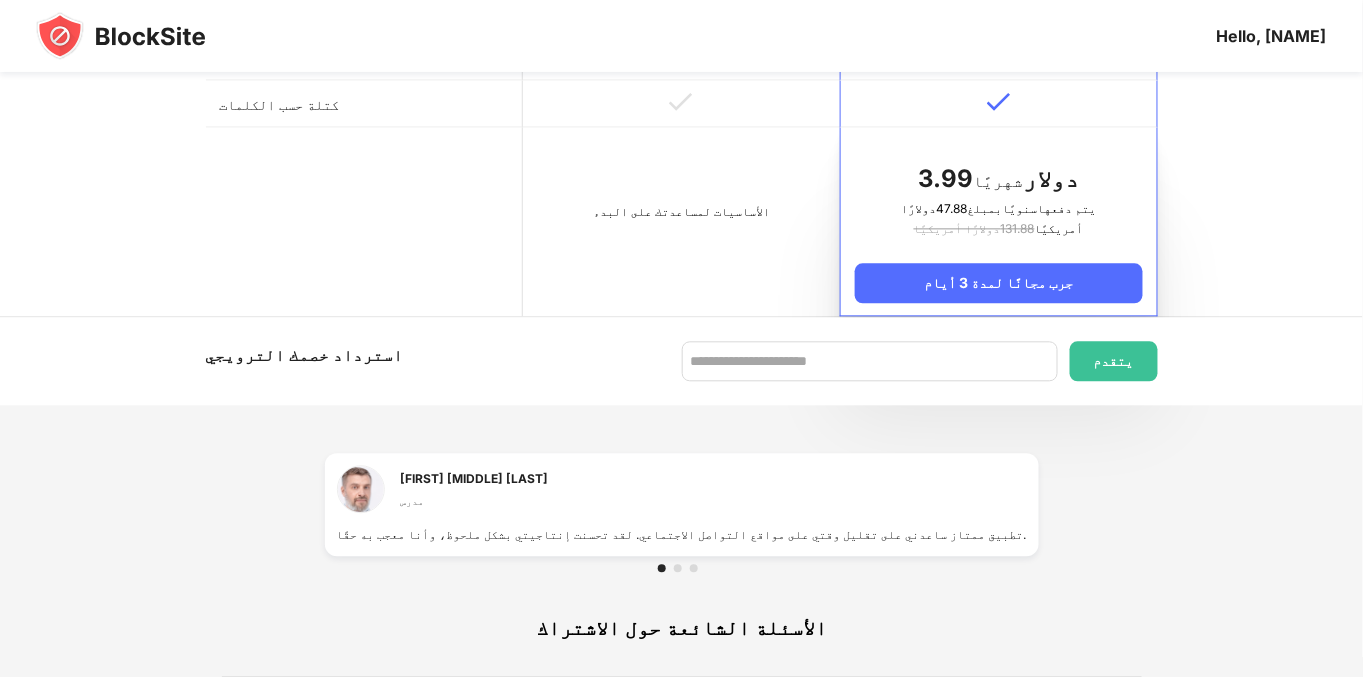 click on "الأساسيات لمساعدتك على البدء" at bounding box center [681, 221] 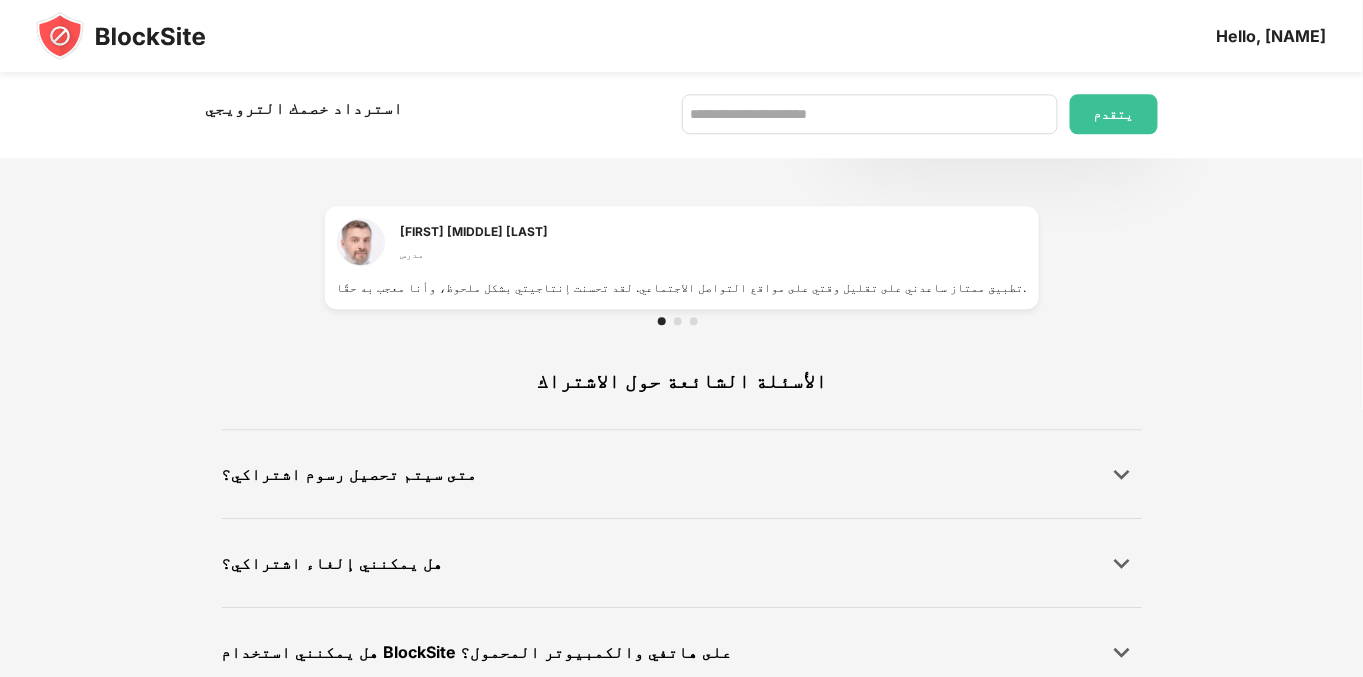 scroll, scrollTop: 1372, scrollLeft: 0, axis: vertical 